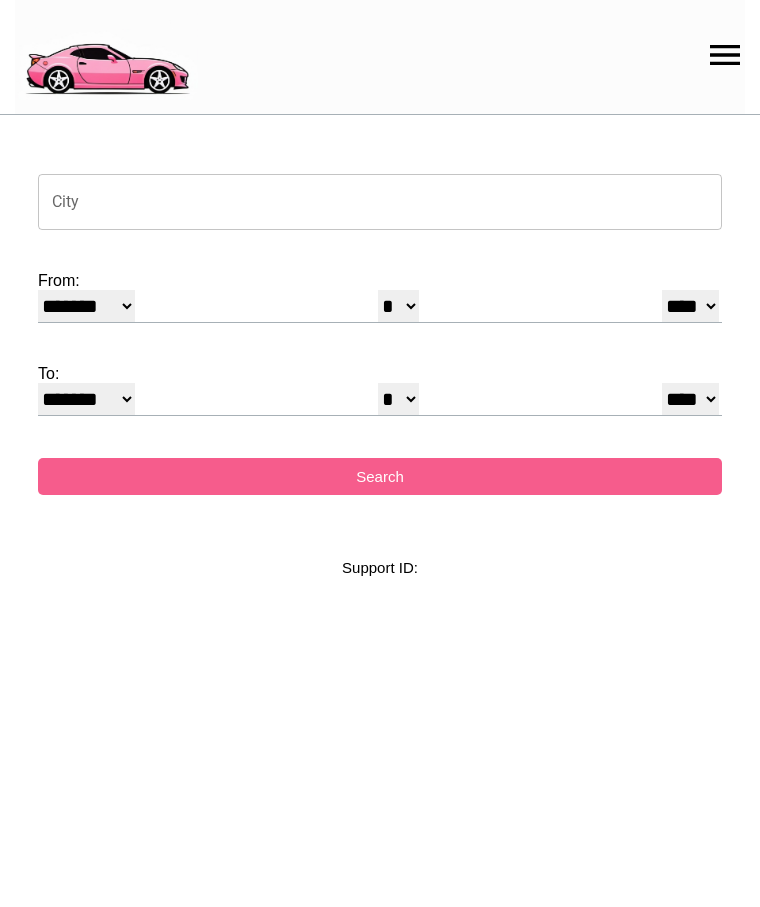 select on "*" 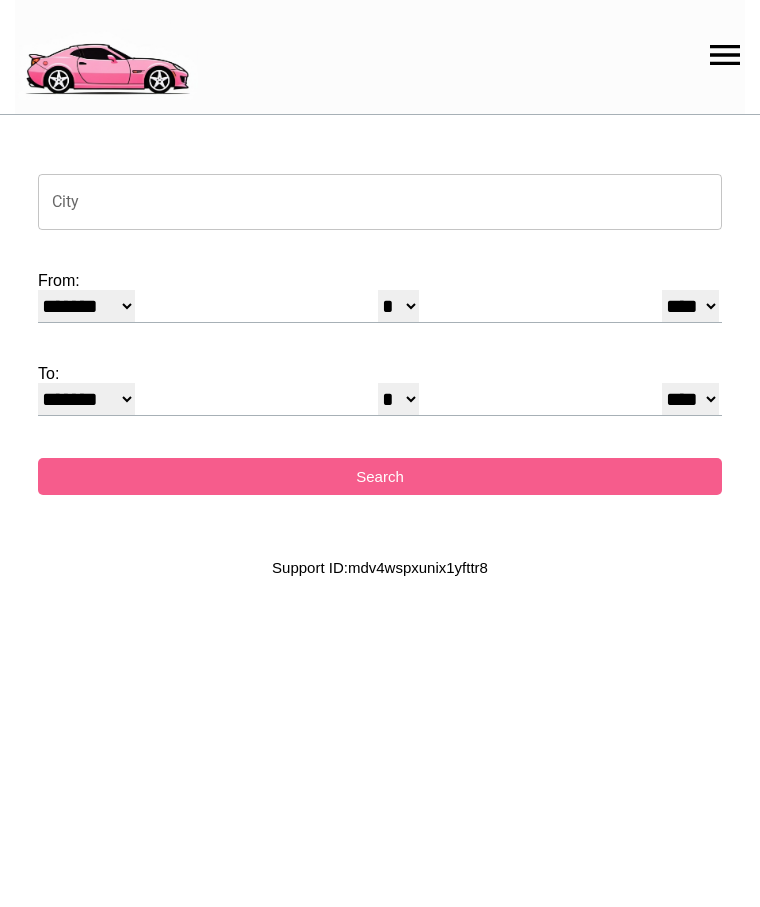scroll, scrollTop: 0, scrollLeft: 0, axis: both 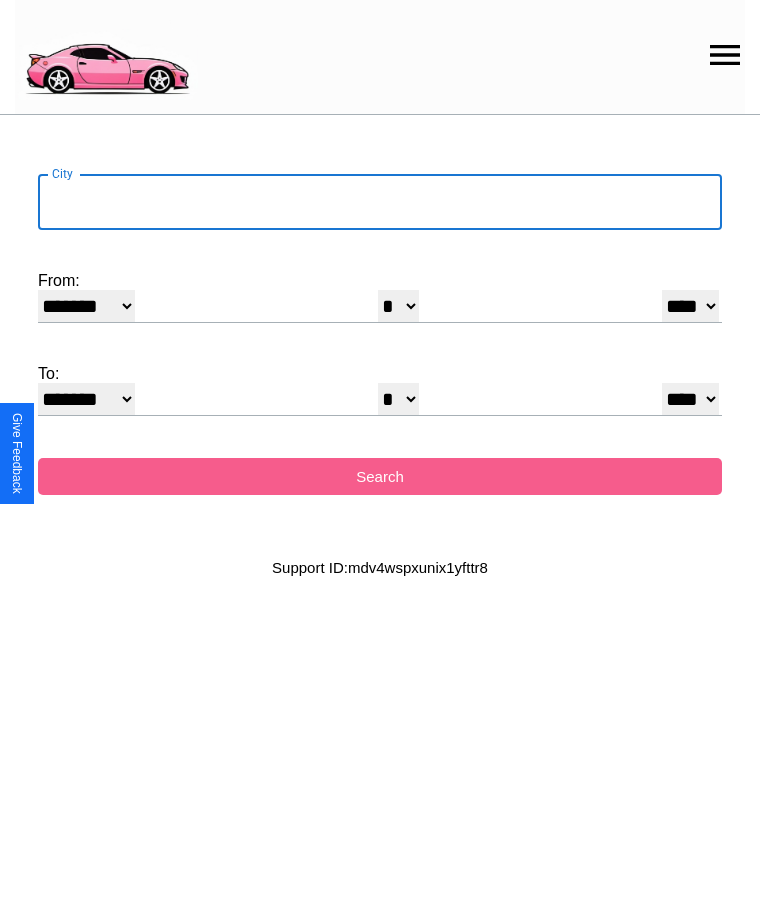 click on "City" at bounding box center [380, 202] 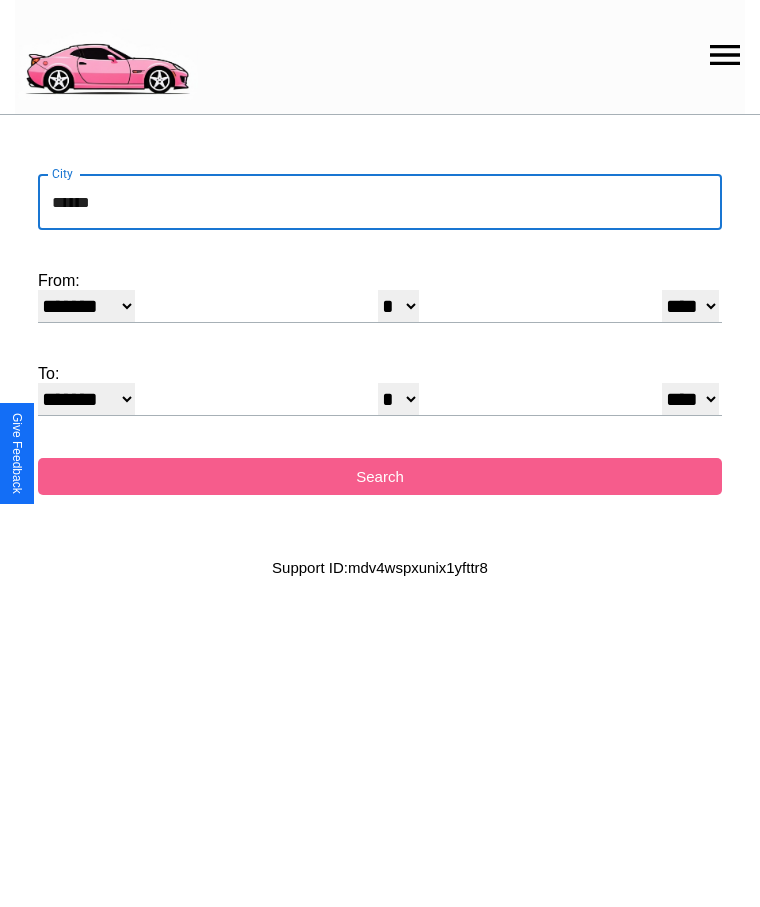 type on "******" 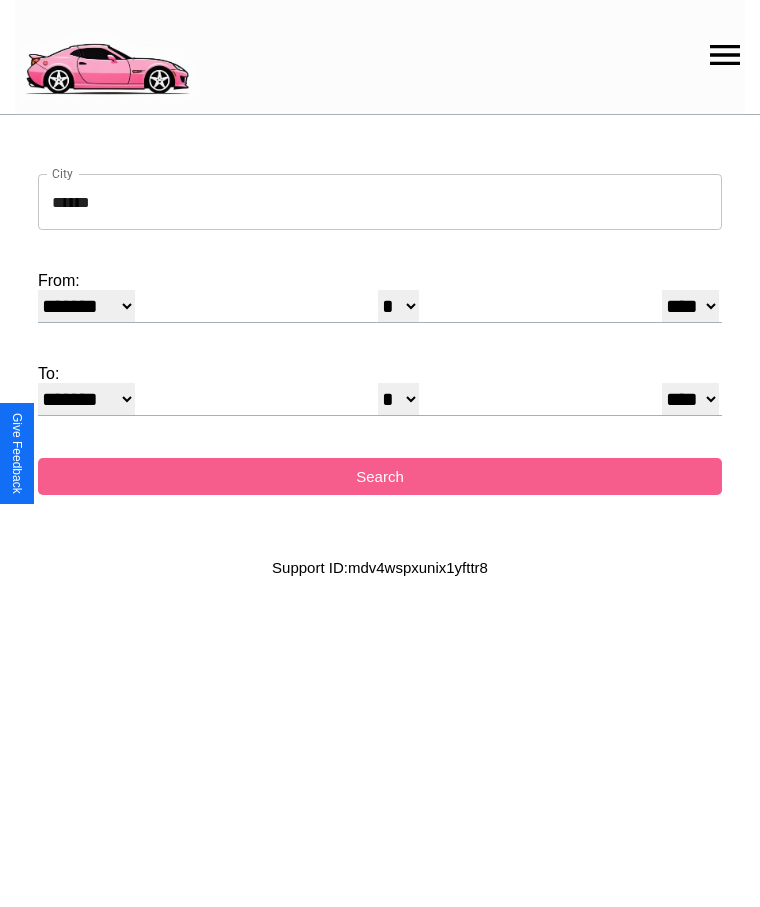 select on "*" 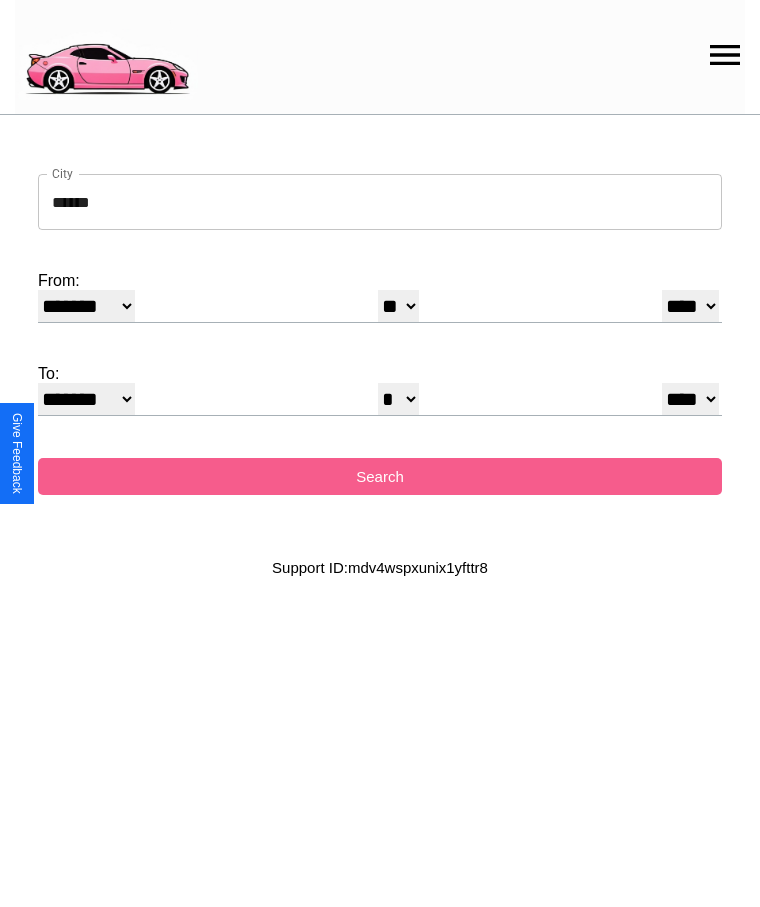 click on "**** **** **** **** **** **** **** **** **** ****" at bounding box center (690, 306) 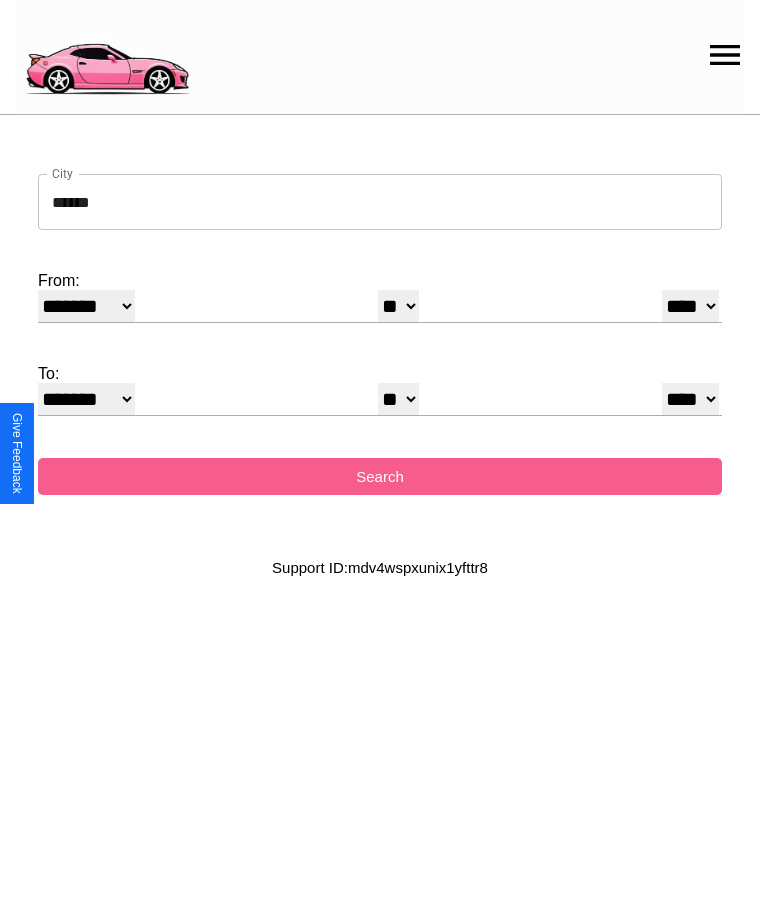 click on "******* ******** ***** ***** *** **** **** ****** ********* ******* ******** ********" at bounding box center (86, 399) 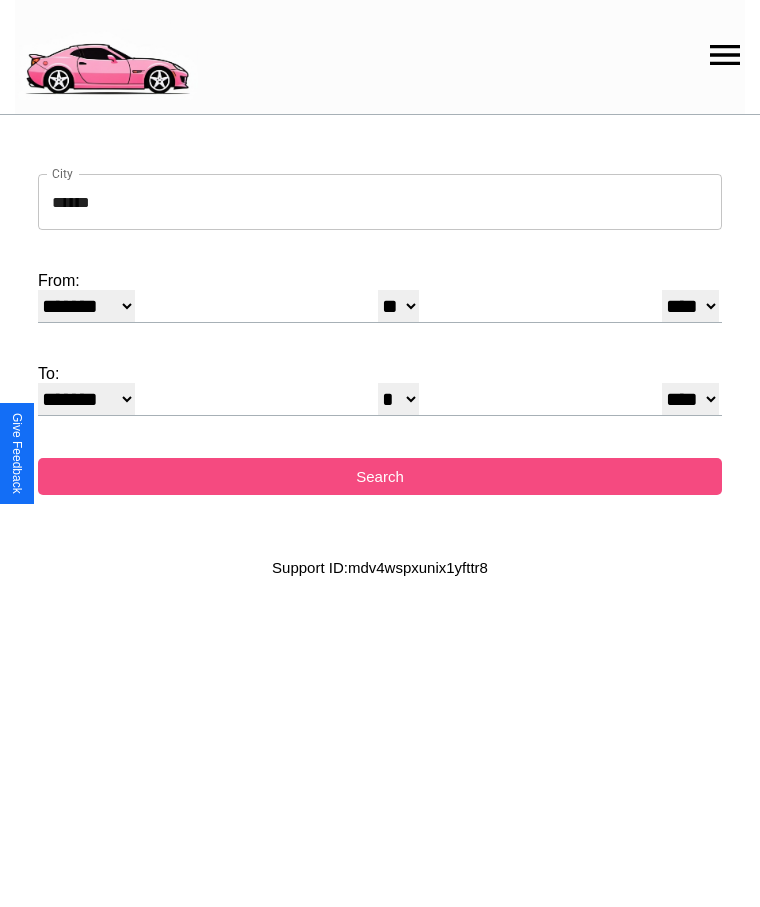click on "Search" at bounding box center [380, 476] 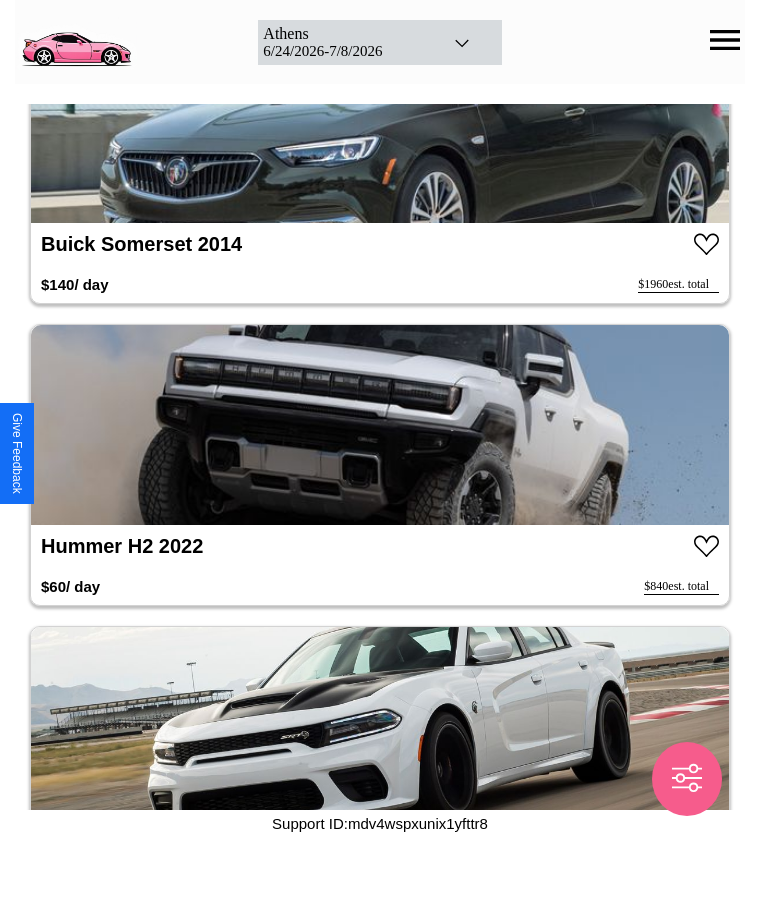 scroll, scrollTop: 7368, scrollLeft: 0, axis: vertical 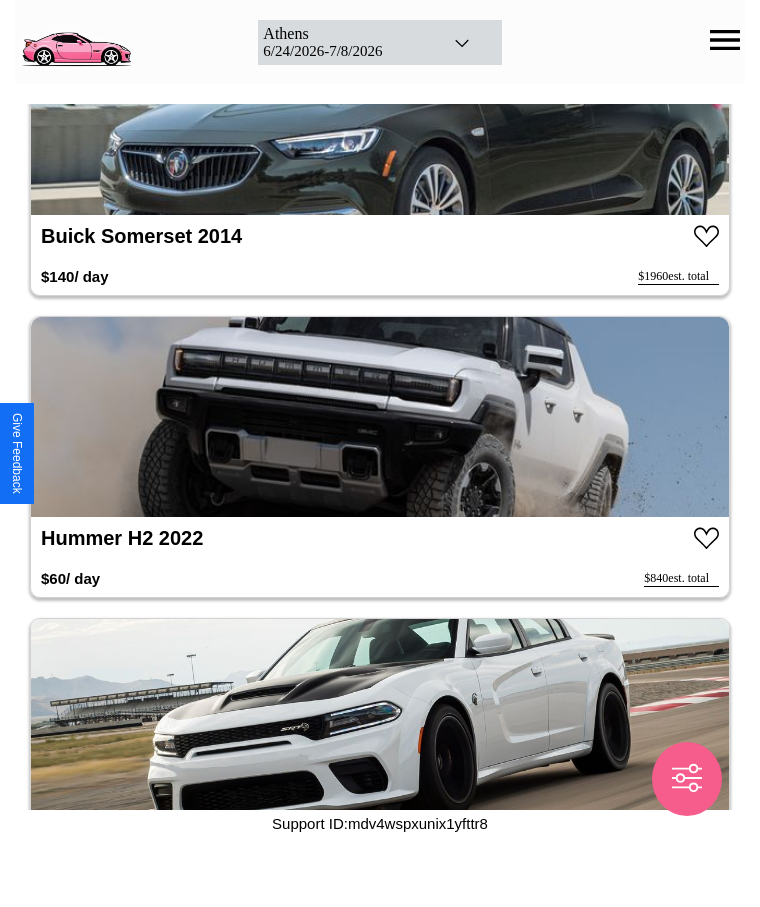click at bounding box center (380, 417) 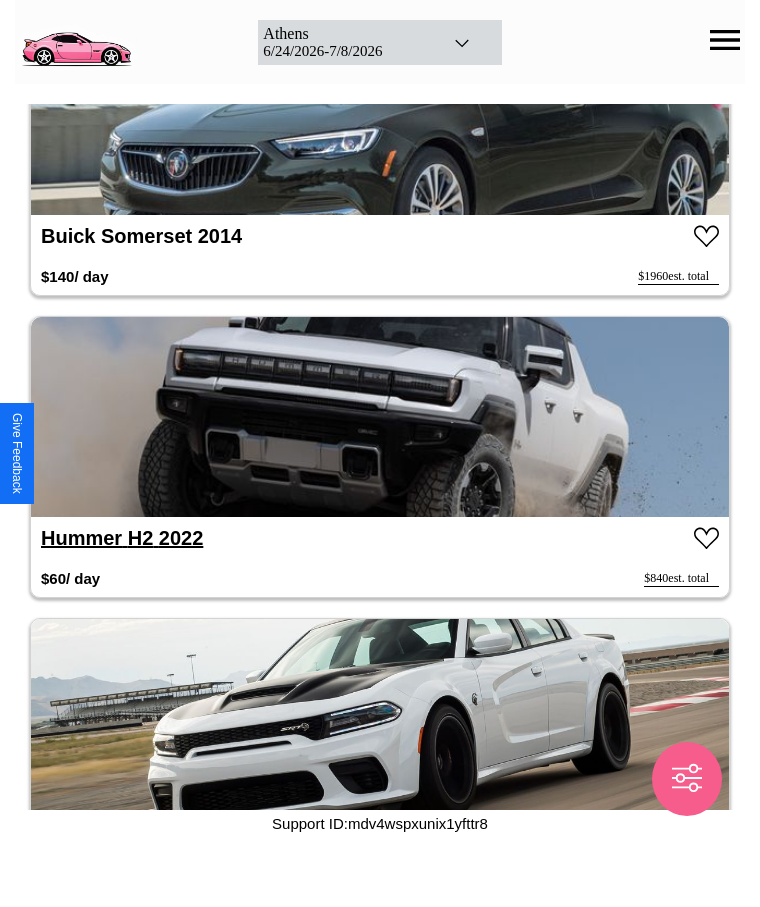click on "Hummer   H2   2022" at bounding box center [122, 538] 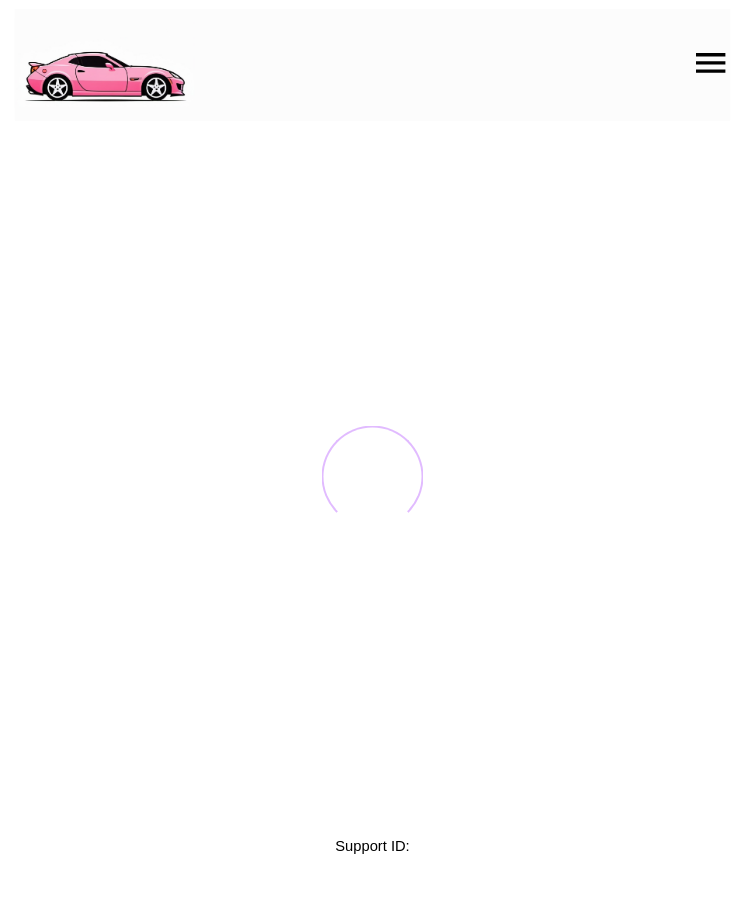 scroll, scrollTop: 0, scrollLeft: 0, axis: both 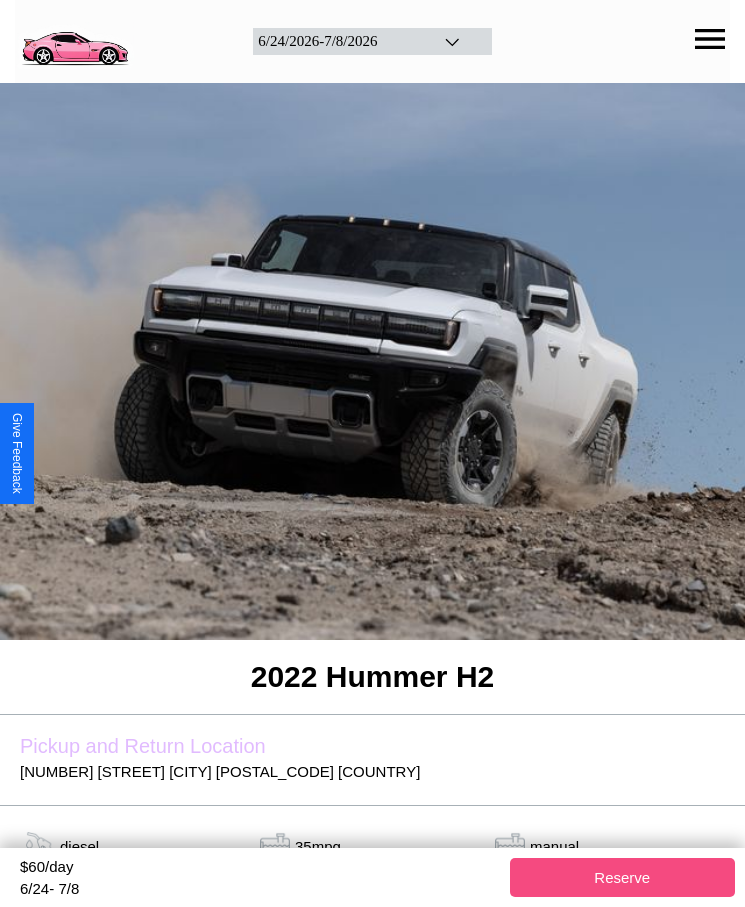 click on "Reserve" at bounding box center [623, 877] 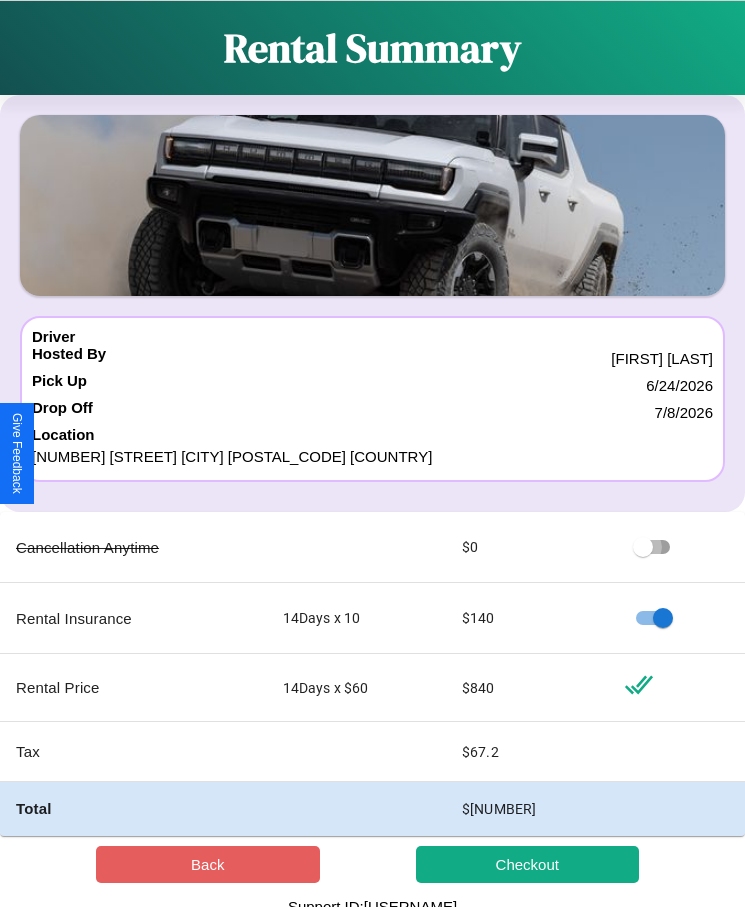 scroll, scrollTop: 13, scrollLeft: 0, axis: vertical 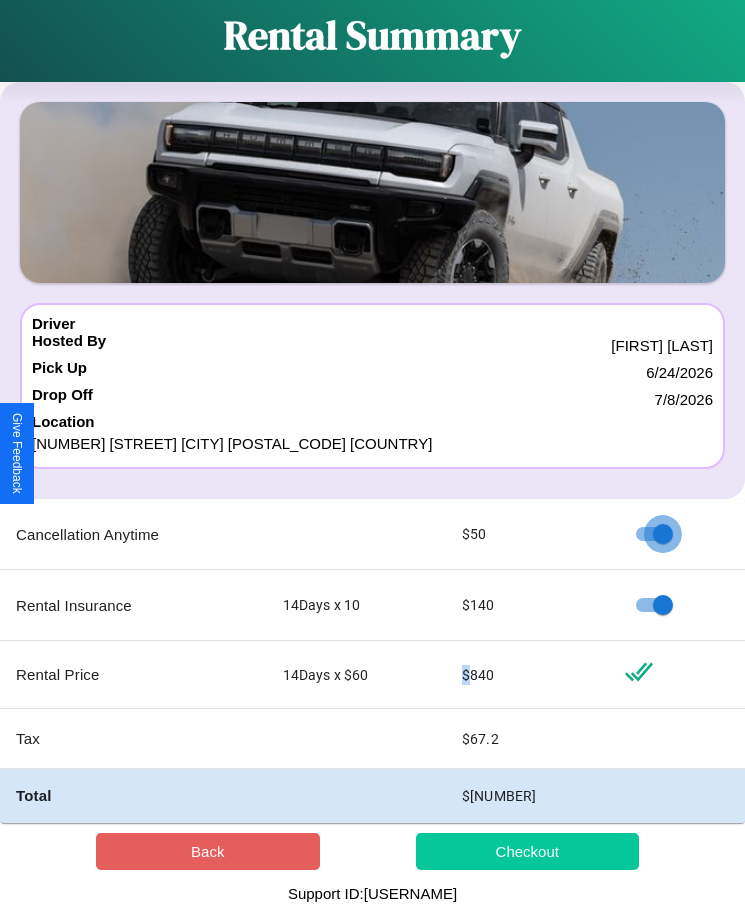 click on "Checkout" at bounding box center [528, 851] 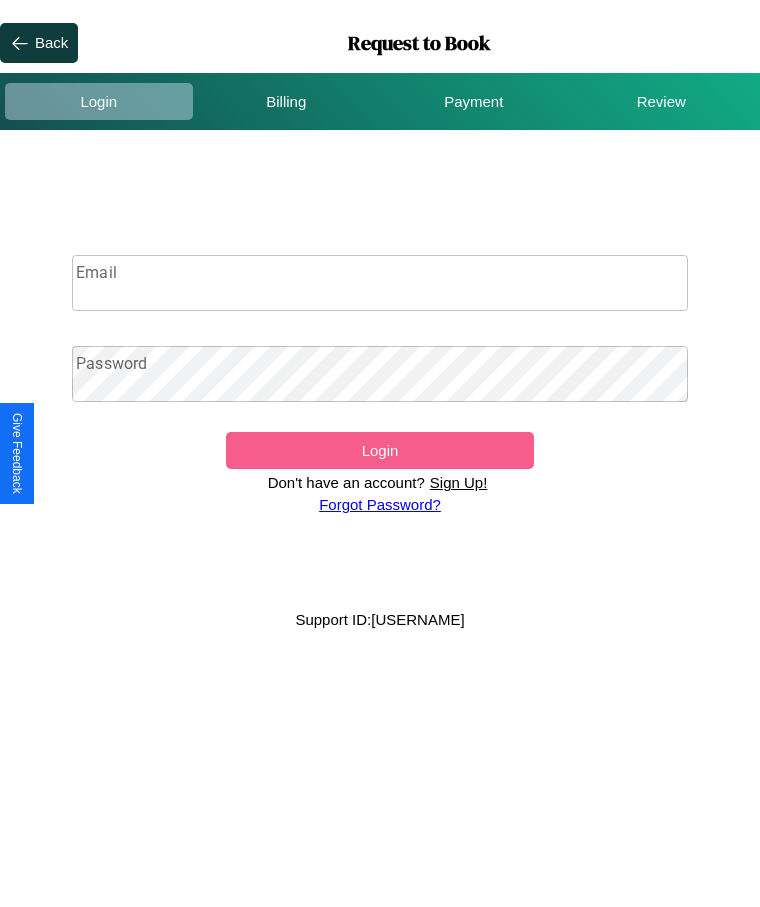 click on "Sign Up!" at bounding box center (459, 482) 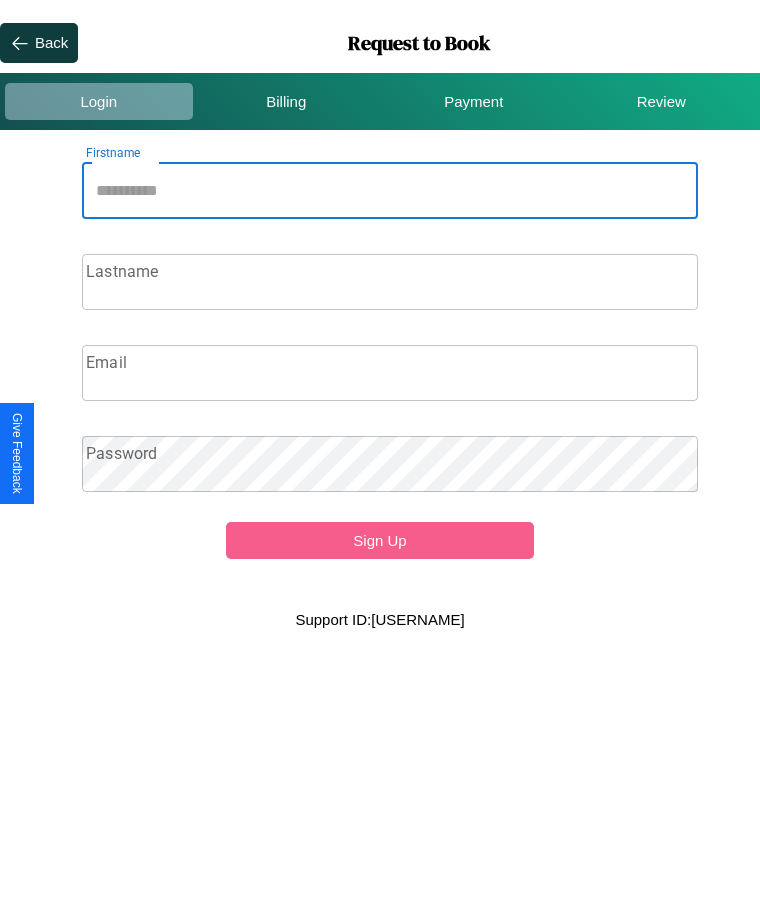 click on "Firstname" at bounding box center [390, 191] 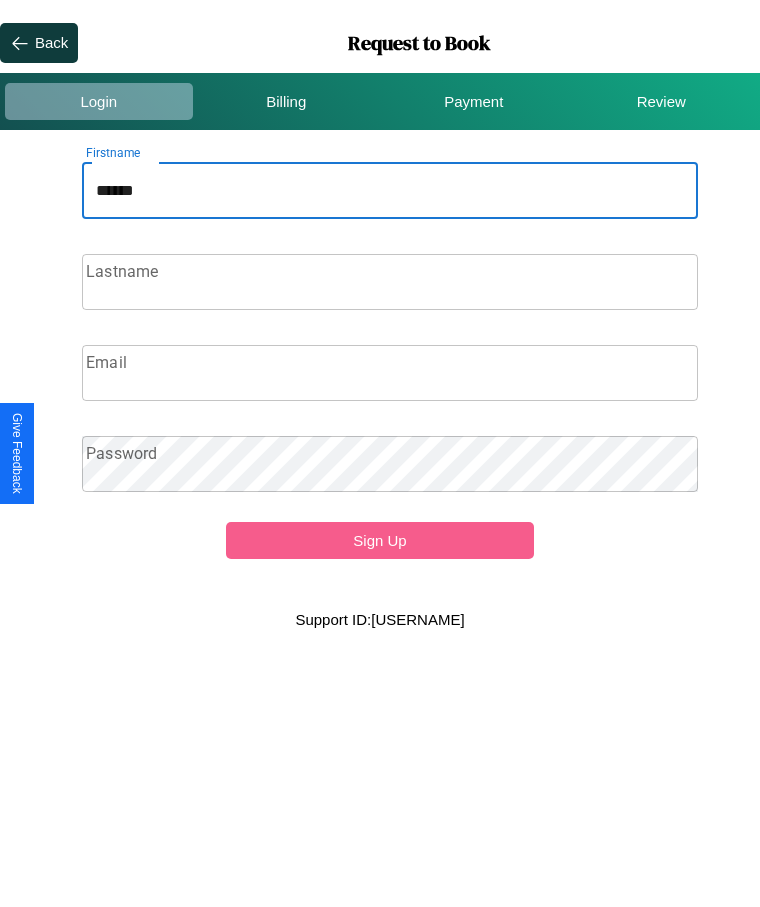 type on "******" 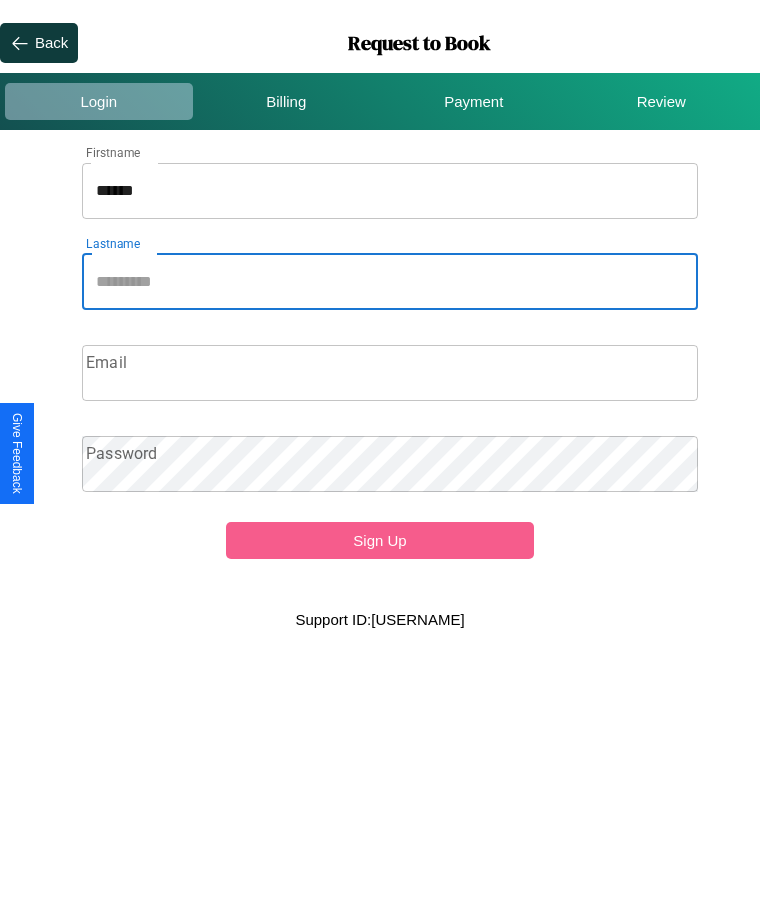 click on "Lastname" at bounding box center (390, 282) 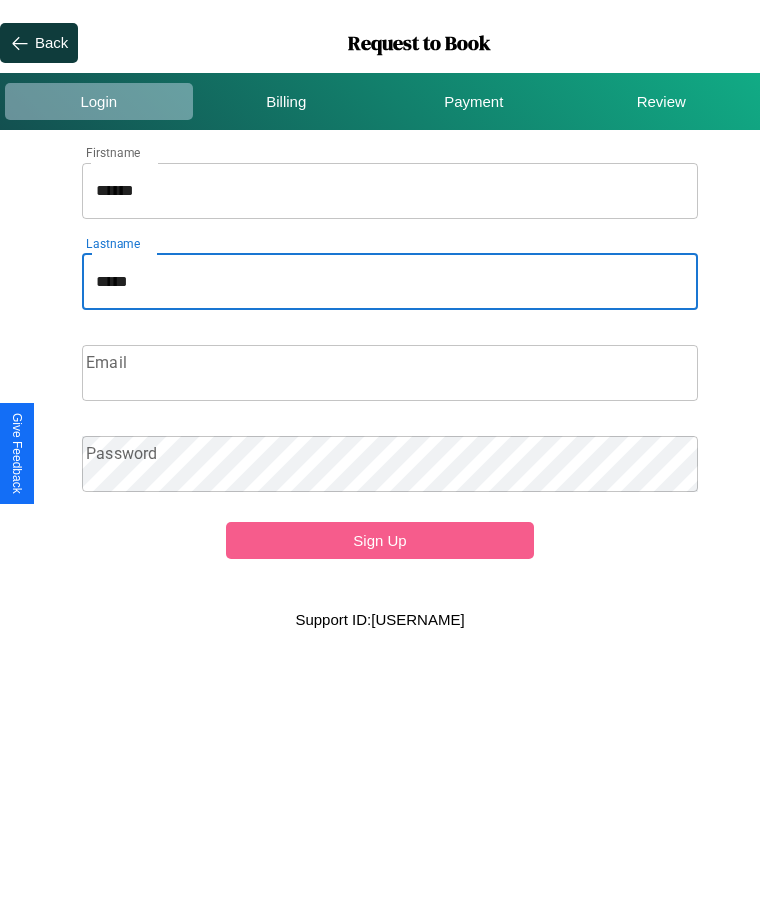 type on "*****" 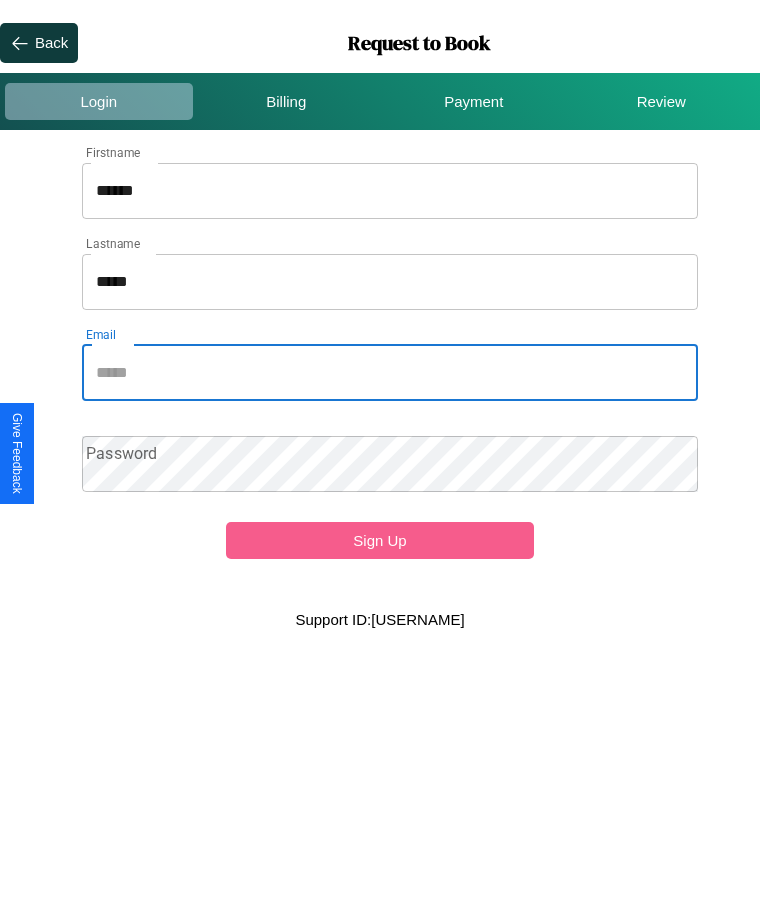 click on "Email" at bounding box center [390, 373] 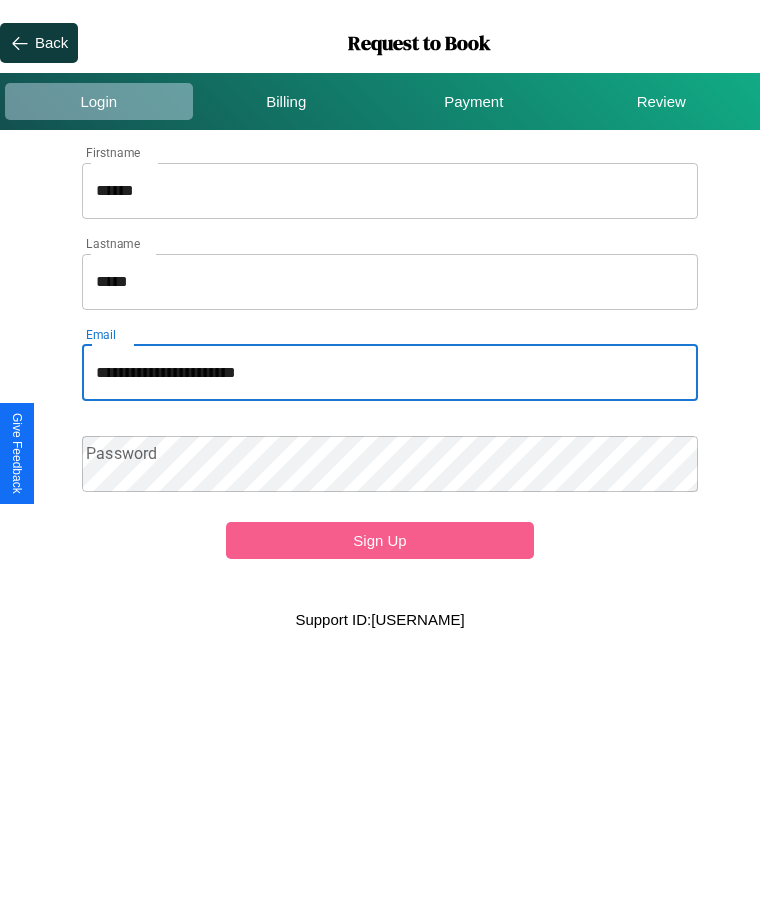 type on "**********" 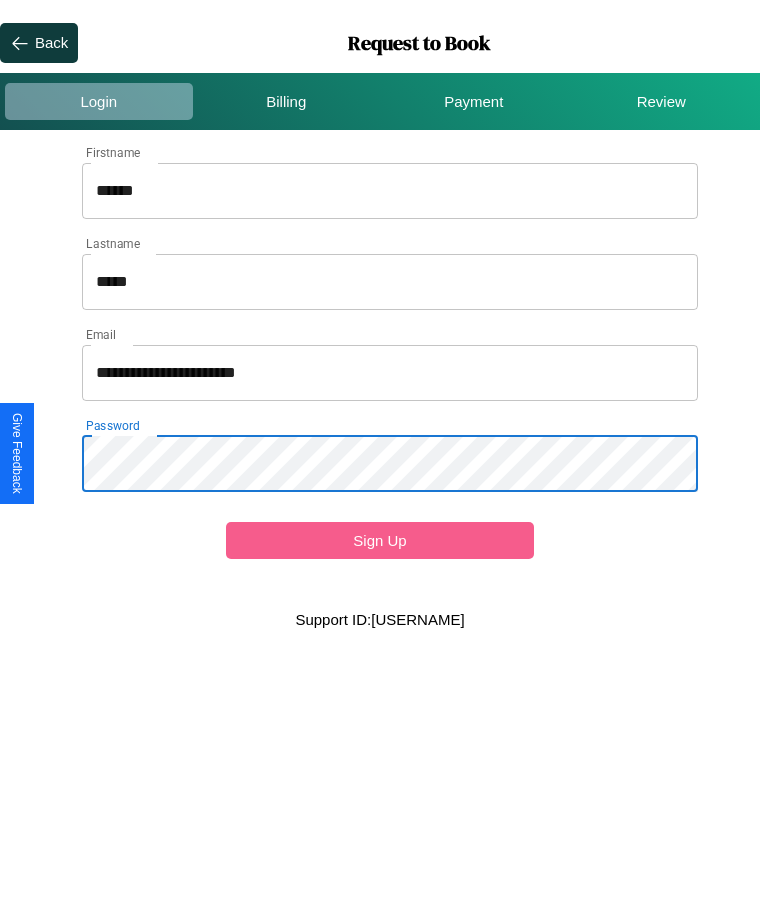 click on "Sign Up" at bounding box center [380, 540] 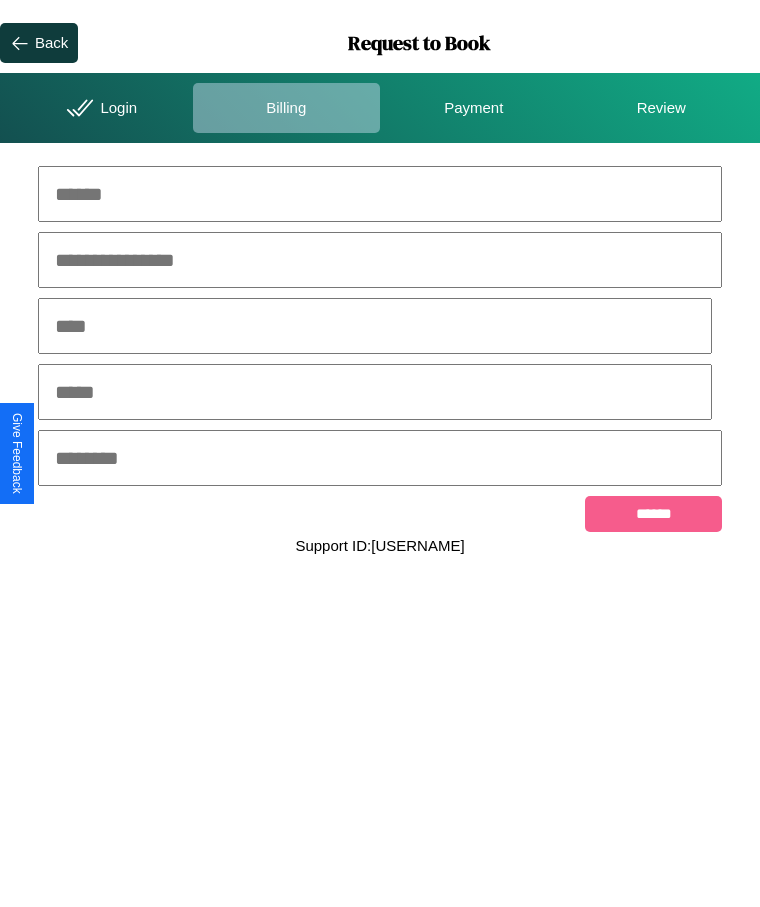 click at bounding box center [380, 194] 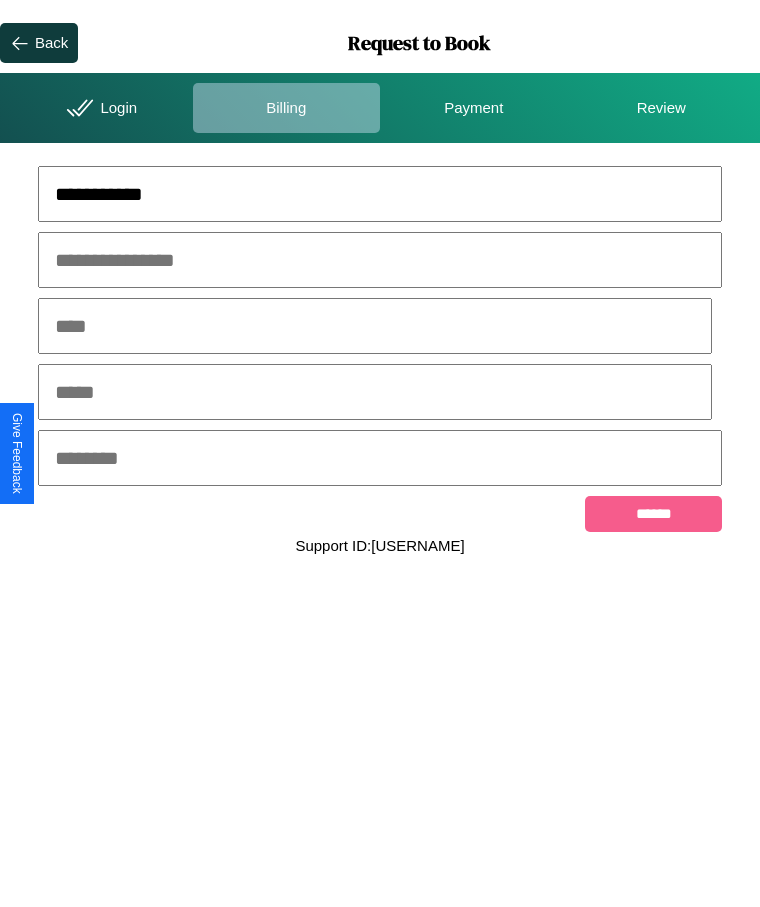 type on "**********" 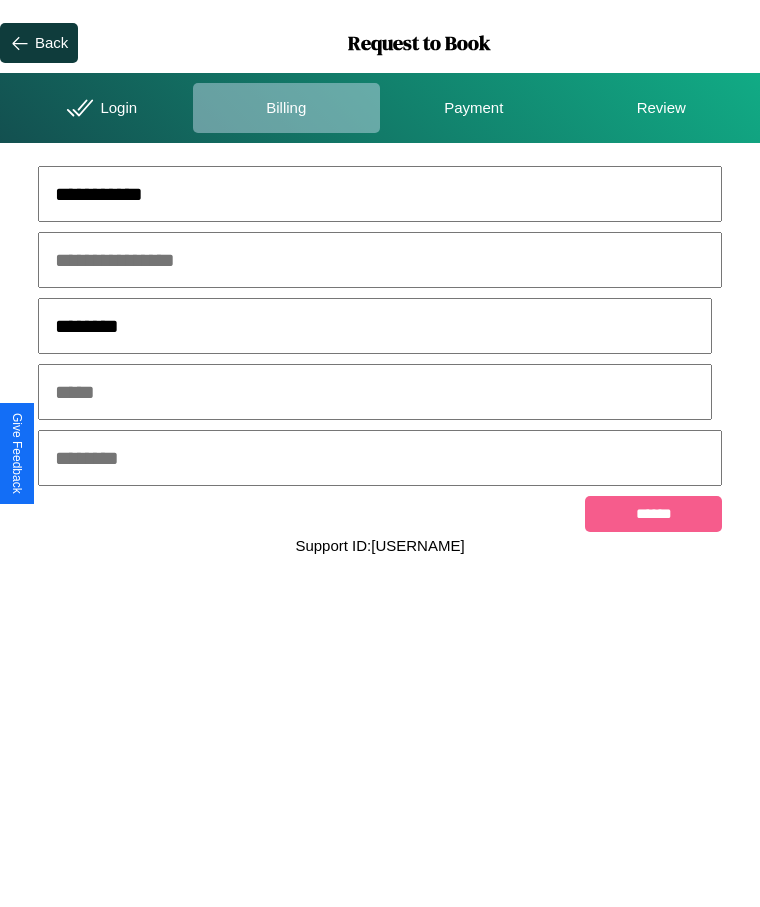 type on "********" 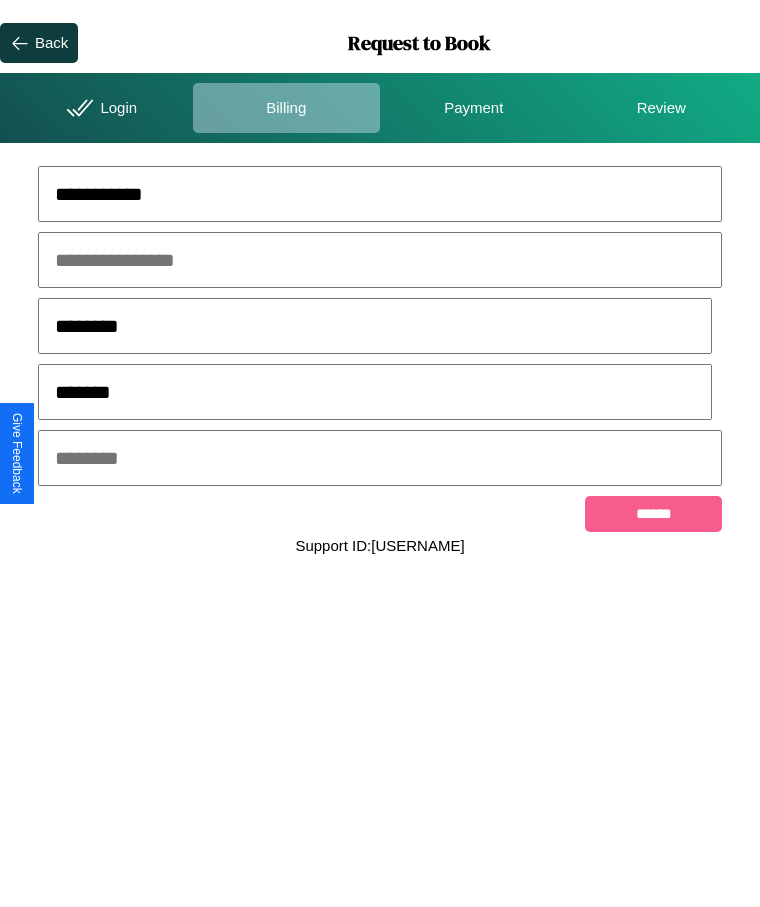 type on "*******" 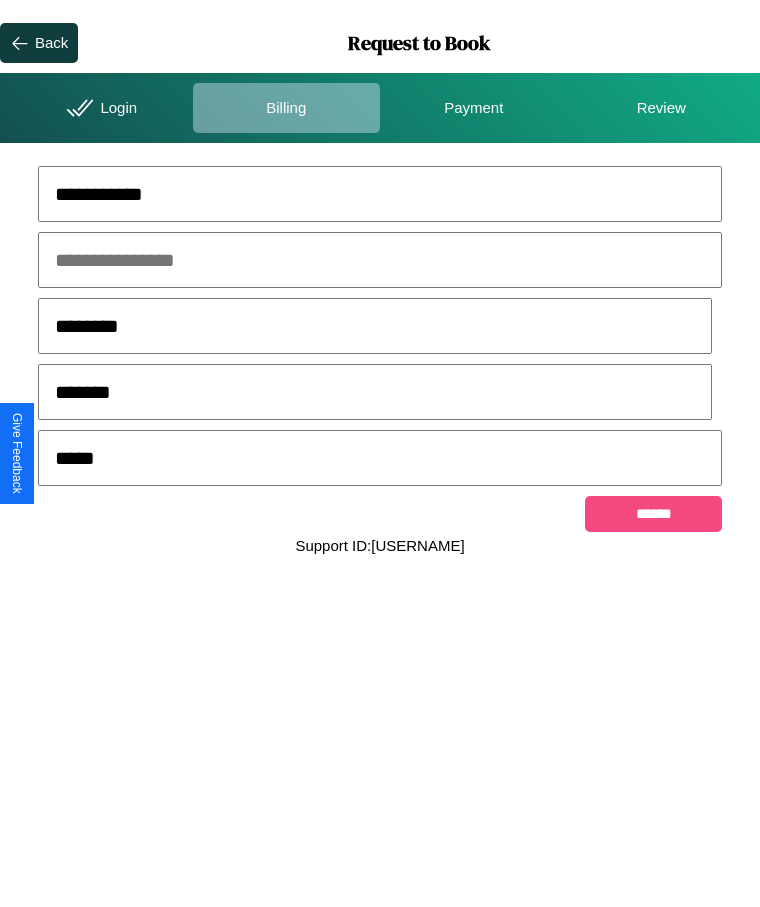 type on "*****" 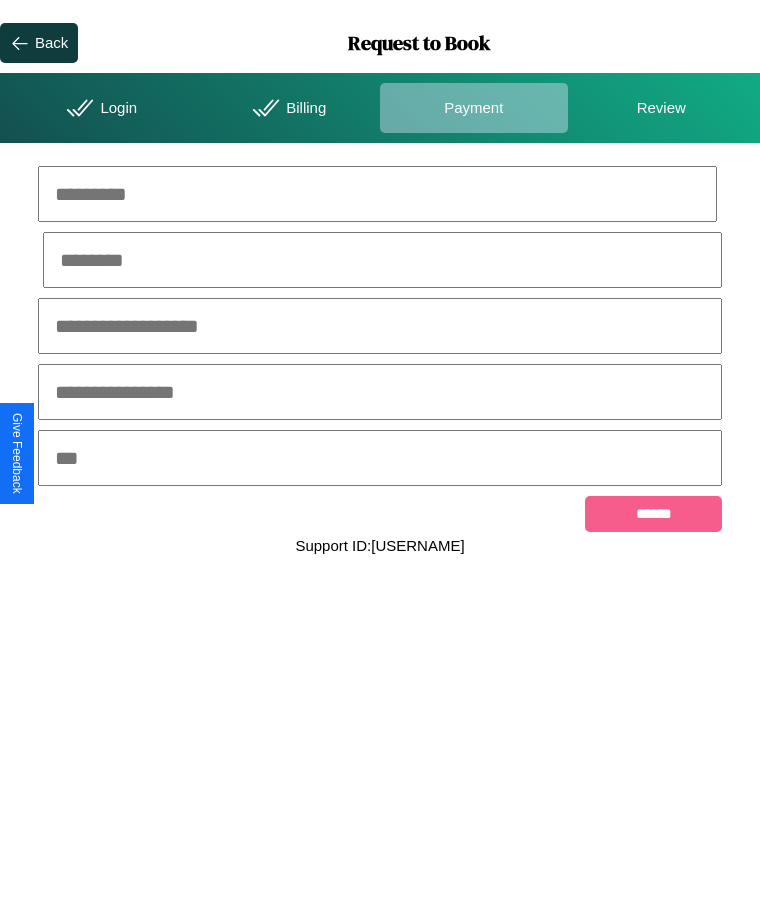 click at bounding box center [377, 194] 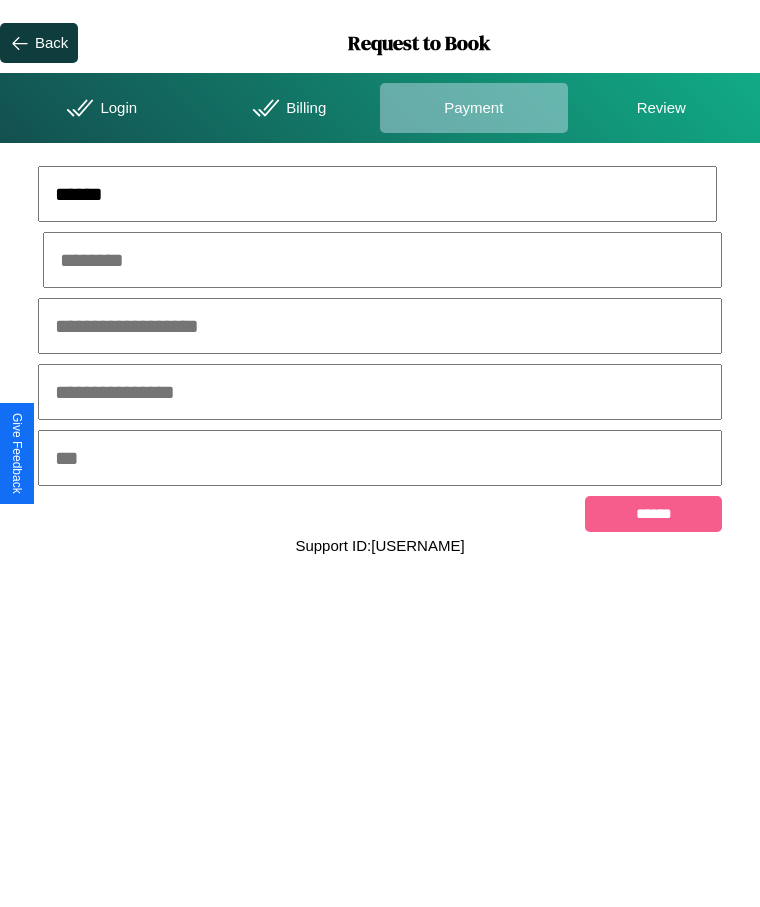 type on "******" 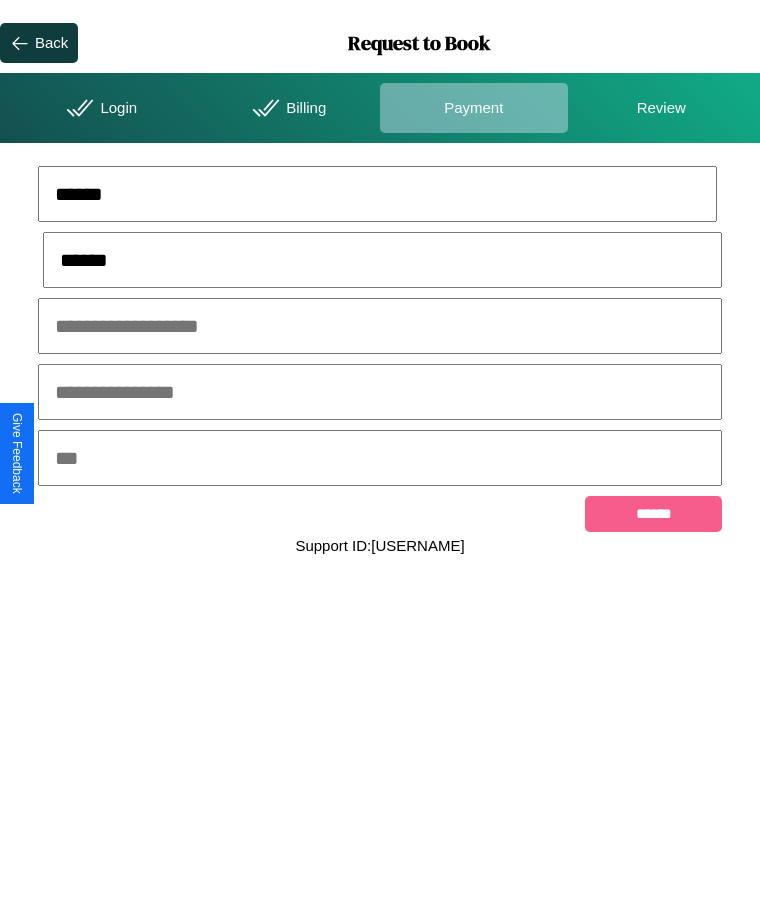type on "******" 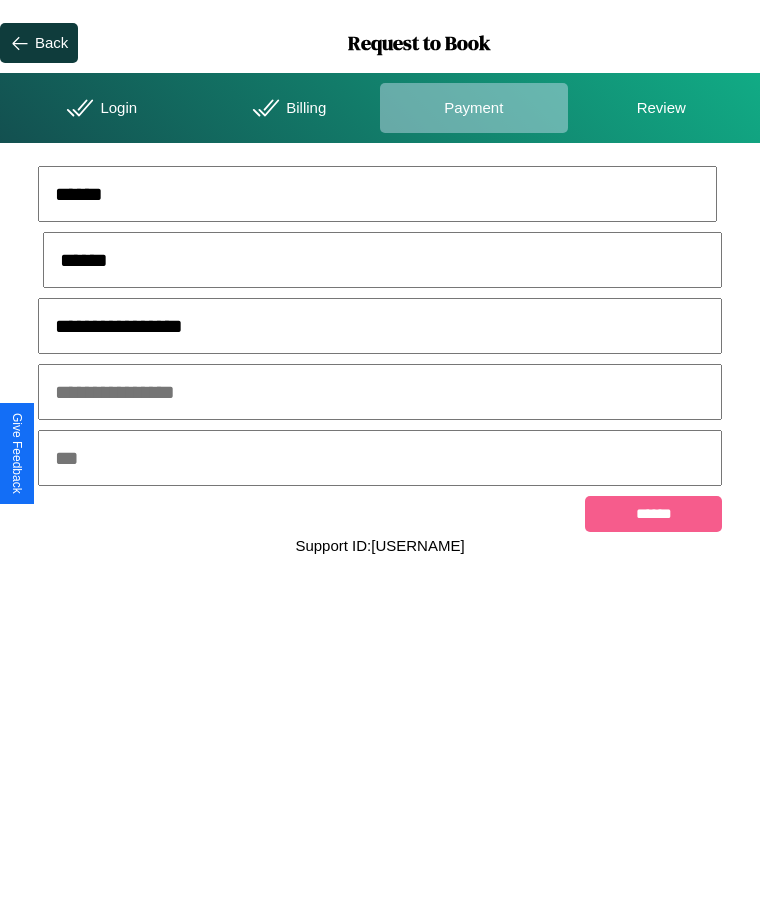 type on "**********" 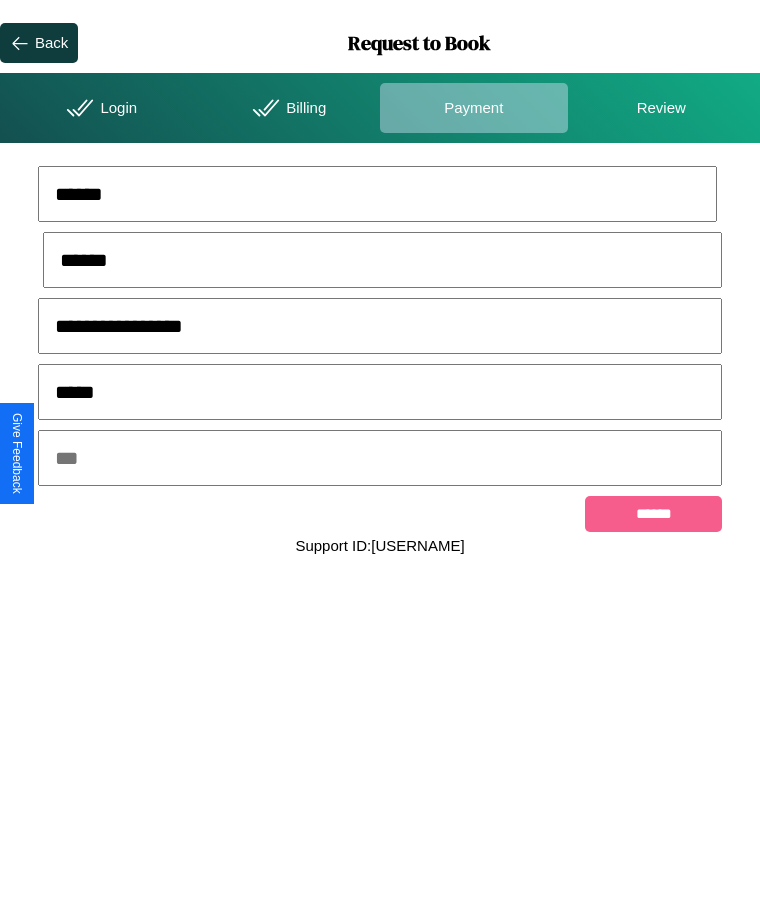 type on "*****" 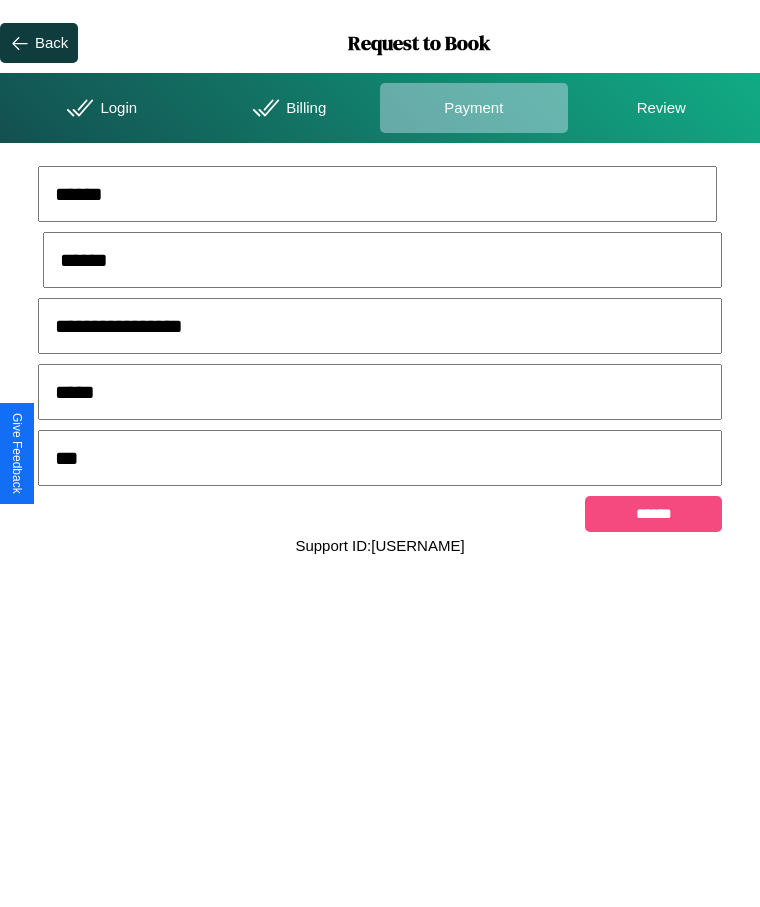 type on "***" 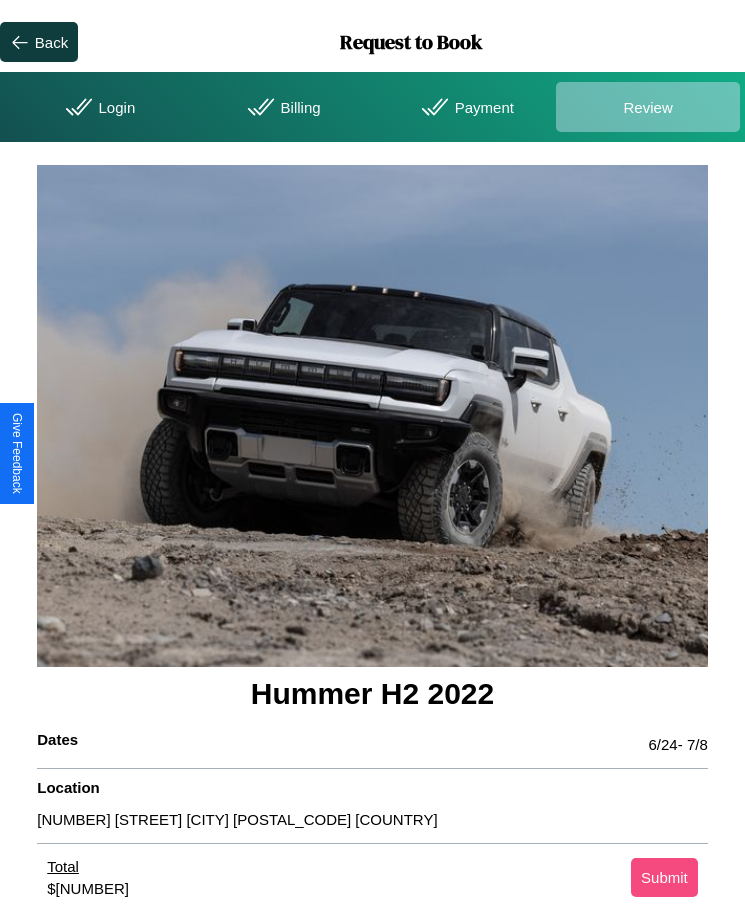 click on "Submit" at bounding box center (664, 877) 